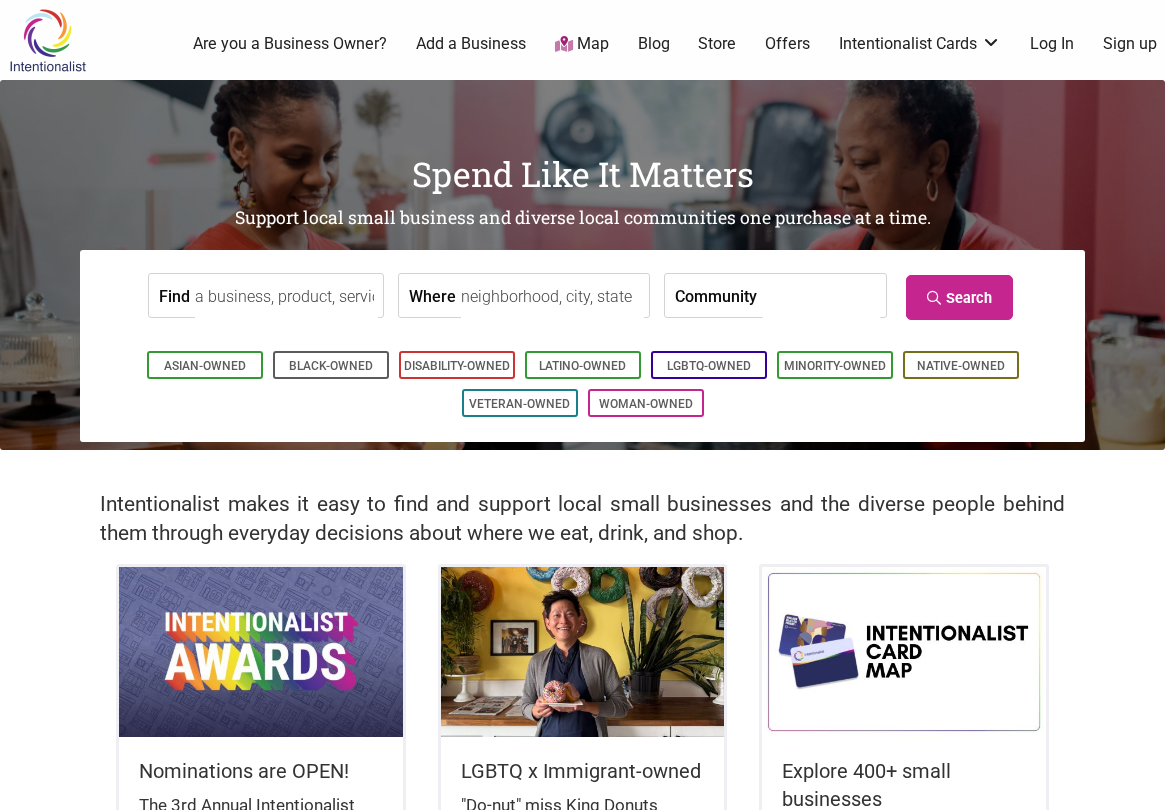 scroll, scrollTop: 0, scrollLeft: 0, axis: both 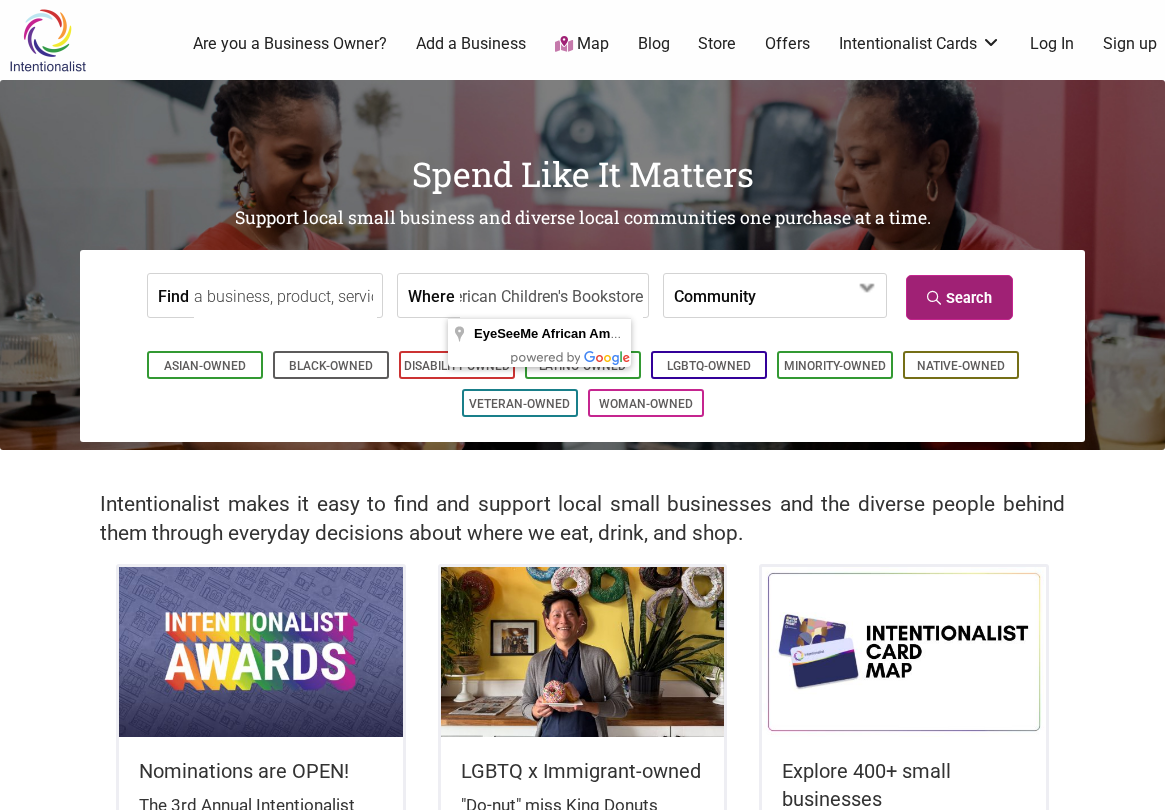 type on "EyeSeeMe African American Children's Bookstore" 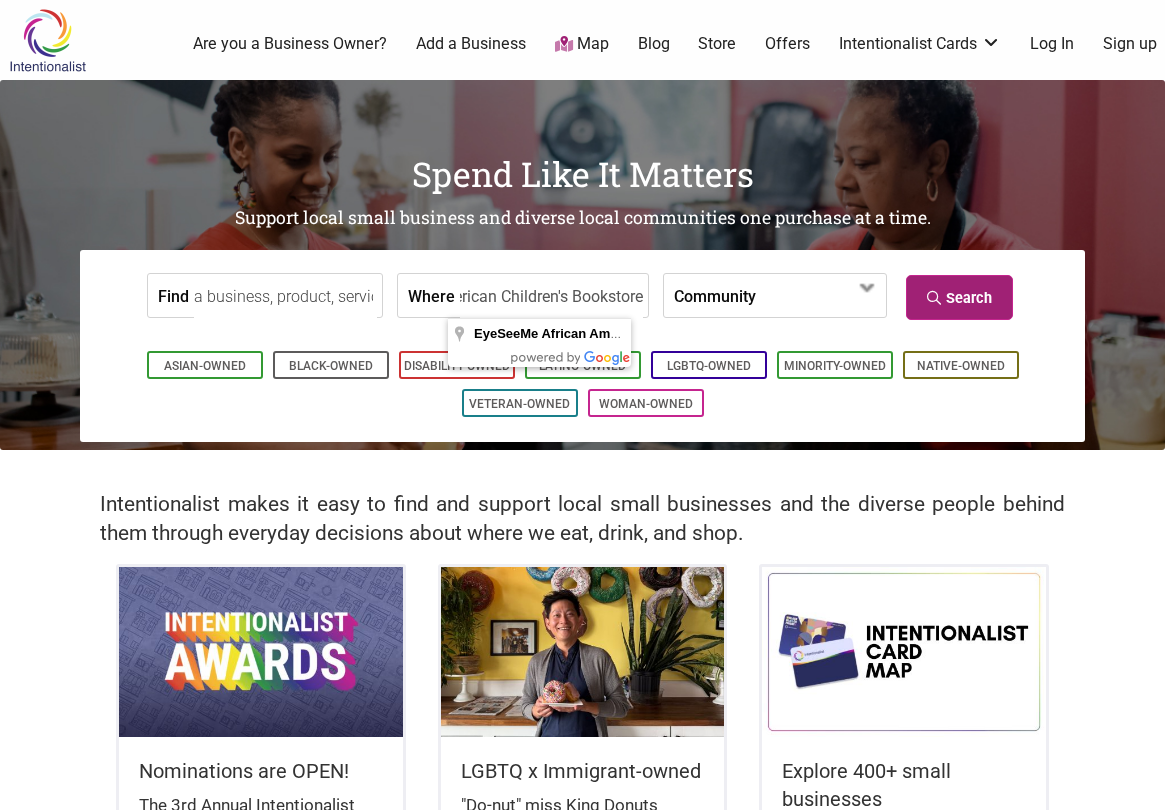 click on "Search" at bounding box center (959, 297) 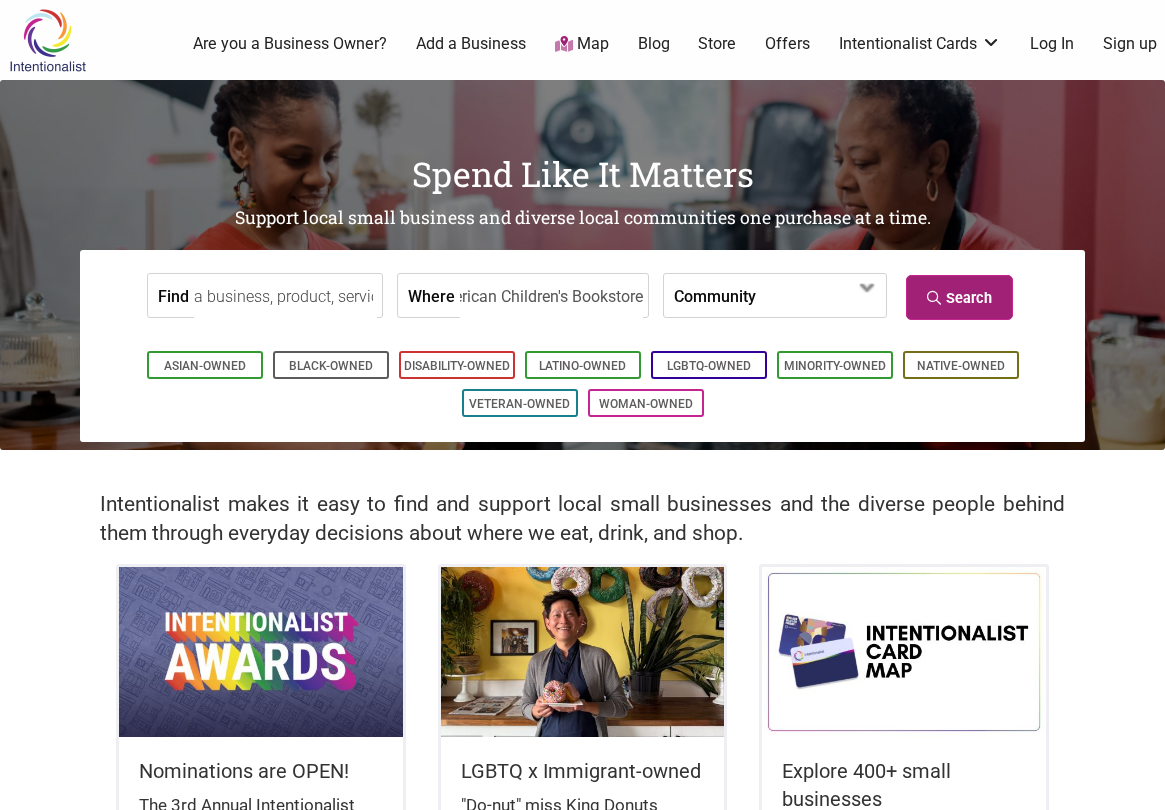 scroll, scrollTop: 0, scrollLeft: 0, axis: both 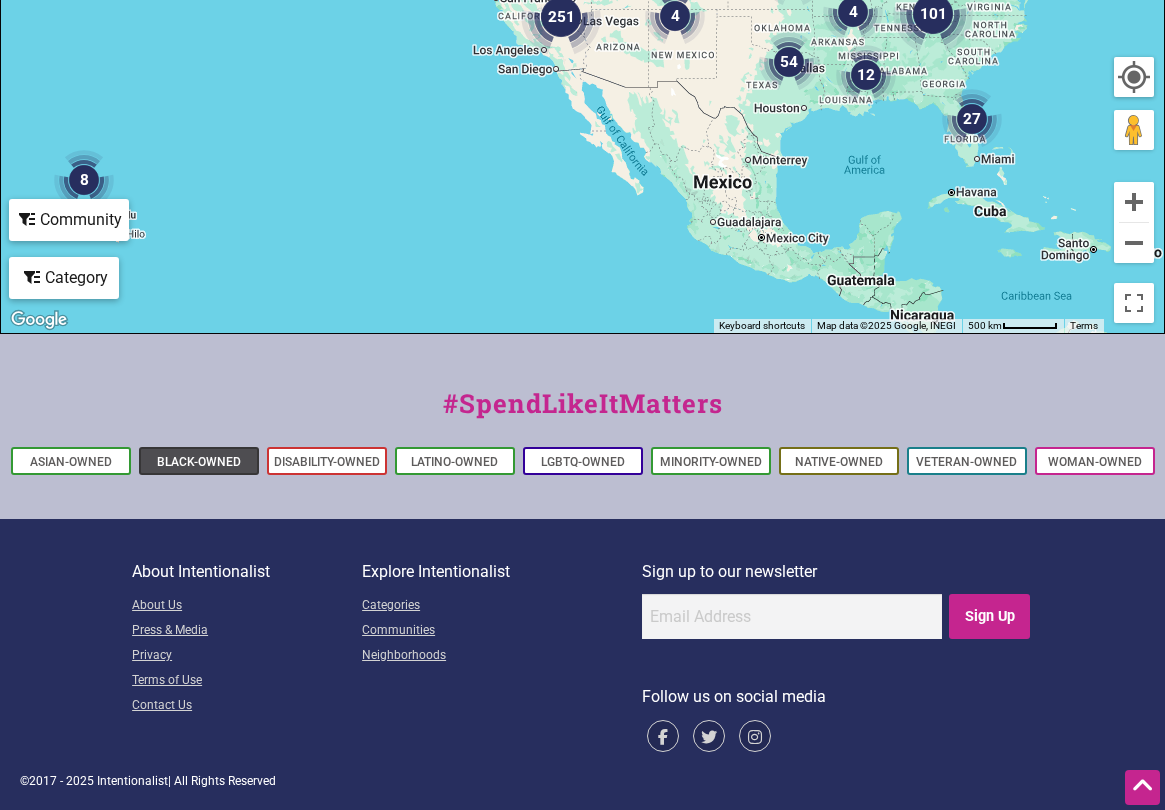 click on "Black-Owned" at bounding box center (199, 462) 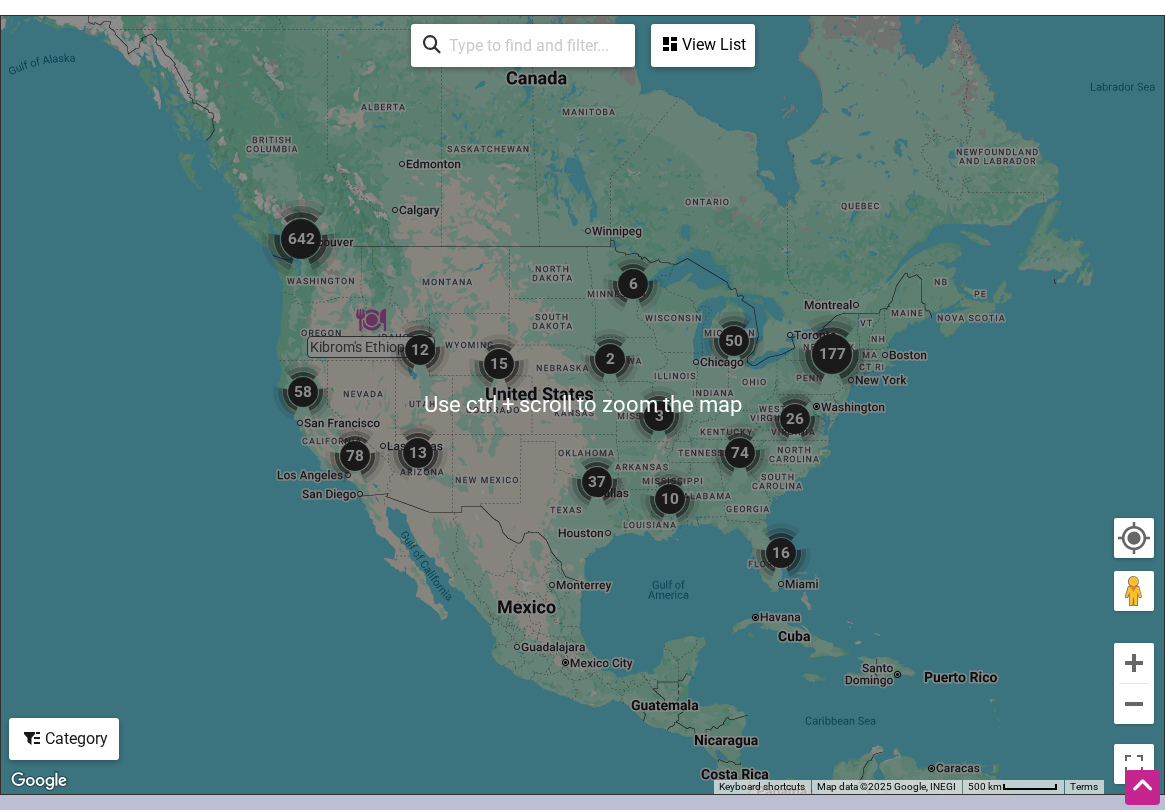 scroll, scrollTop: 961, scrollLeft: 0, axis: vertical 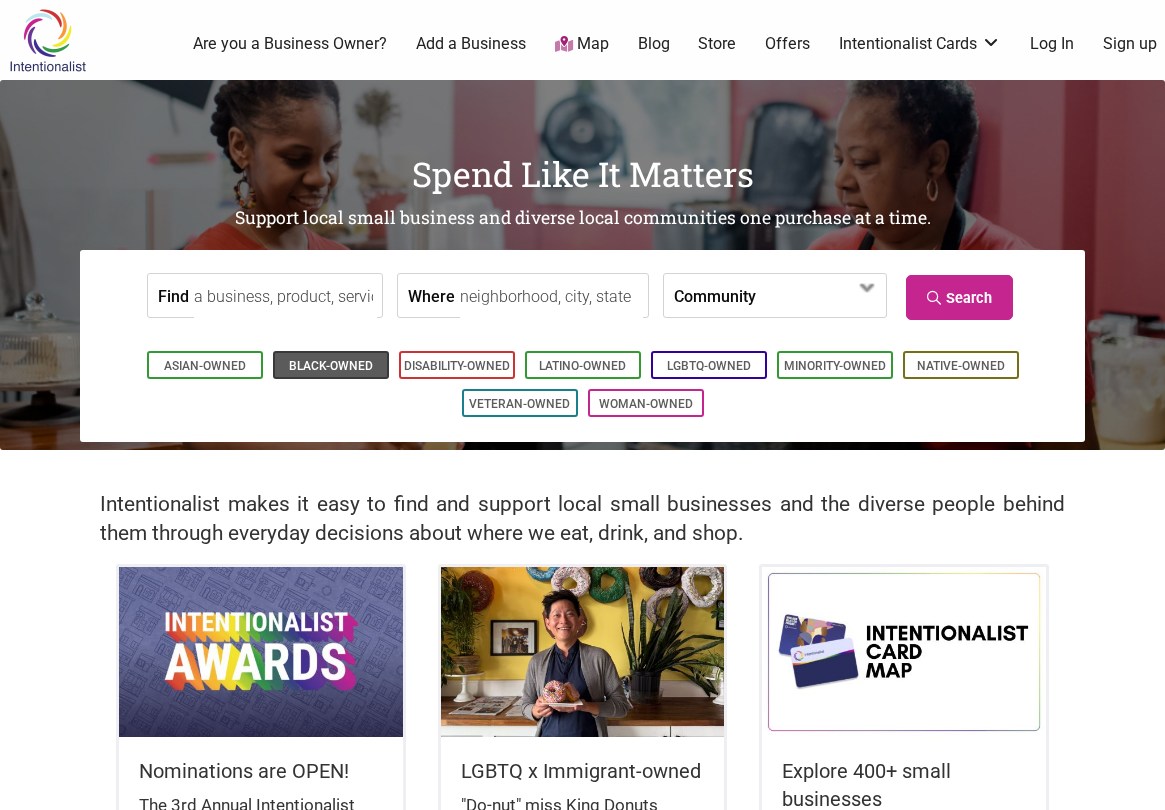 click on "Black-Owned" at bounding box center (331, 366) 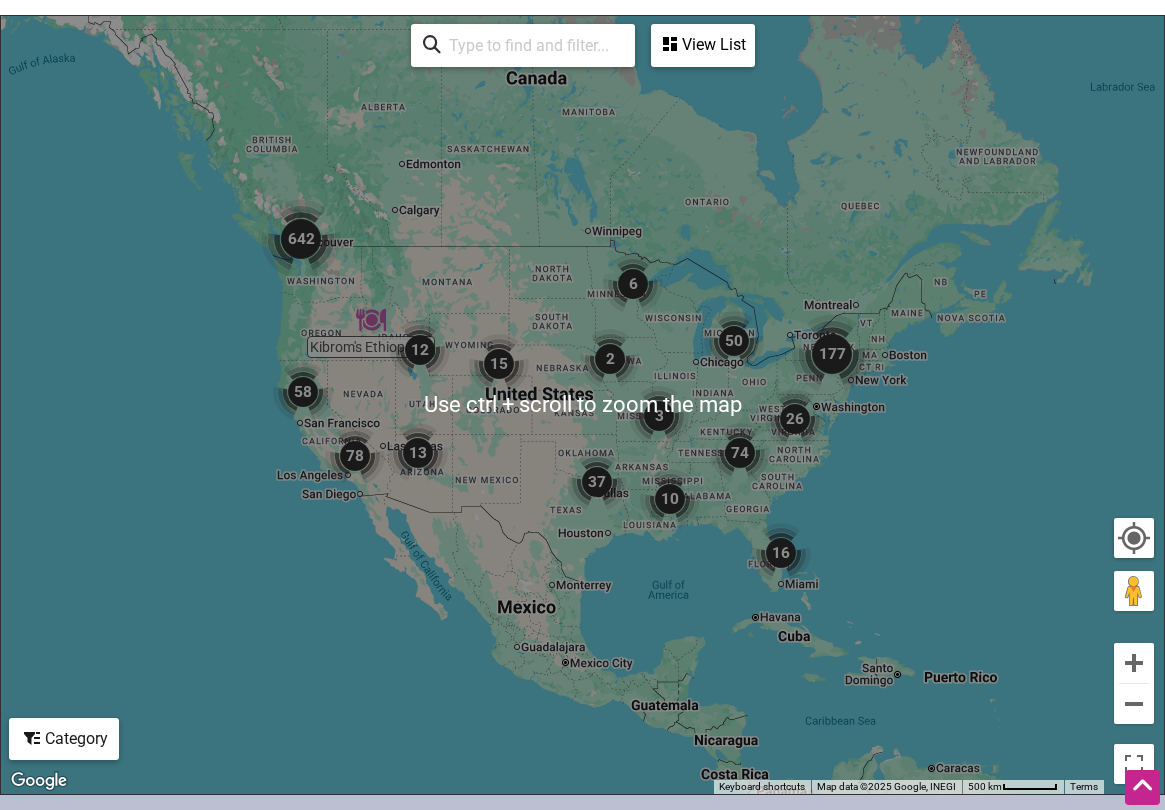 scroll, scrollTop: 961, scrollLeft: 0, axis: vertical 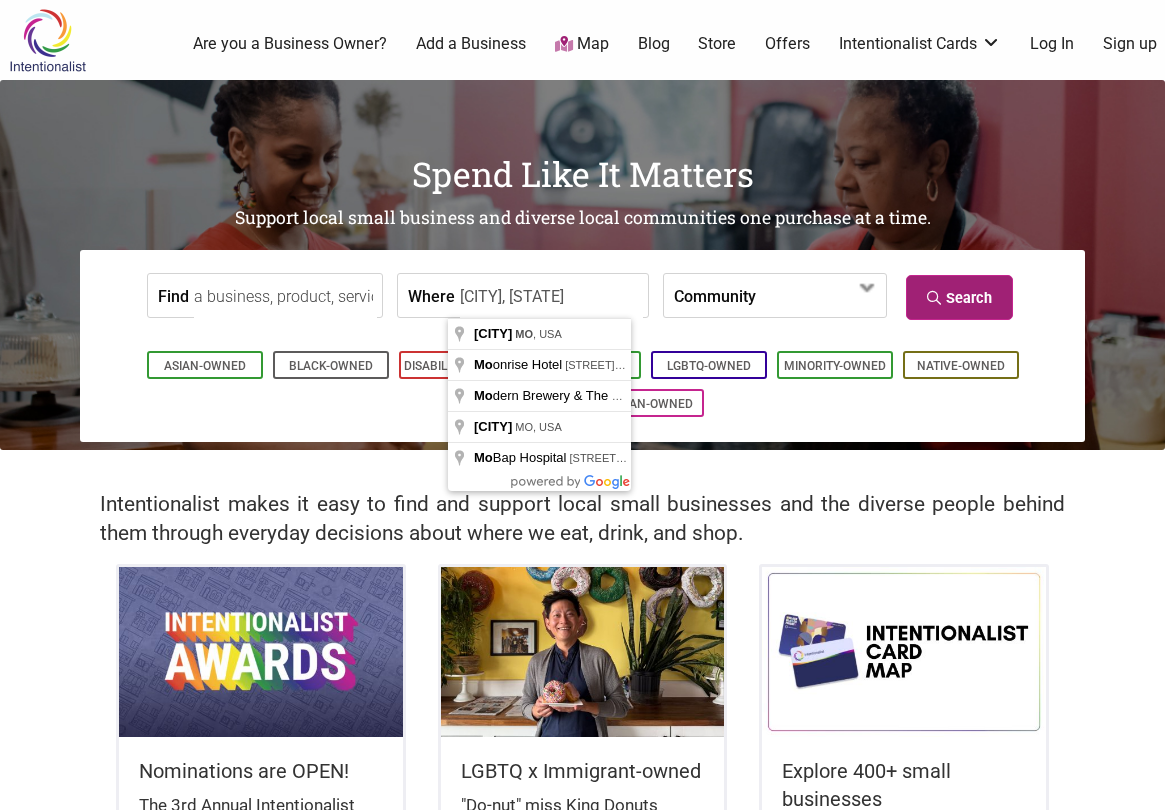type on "St. Louis, MO" 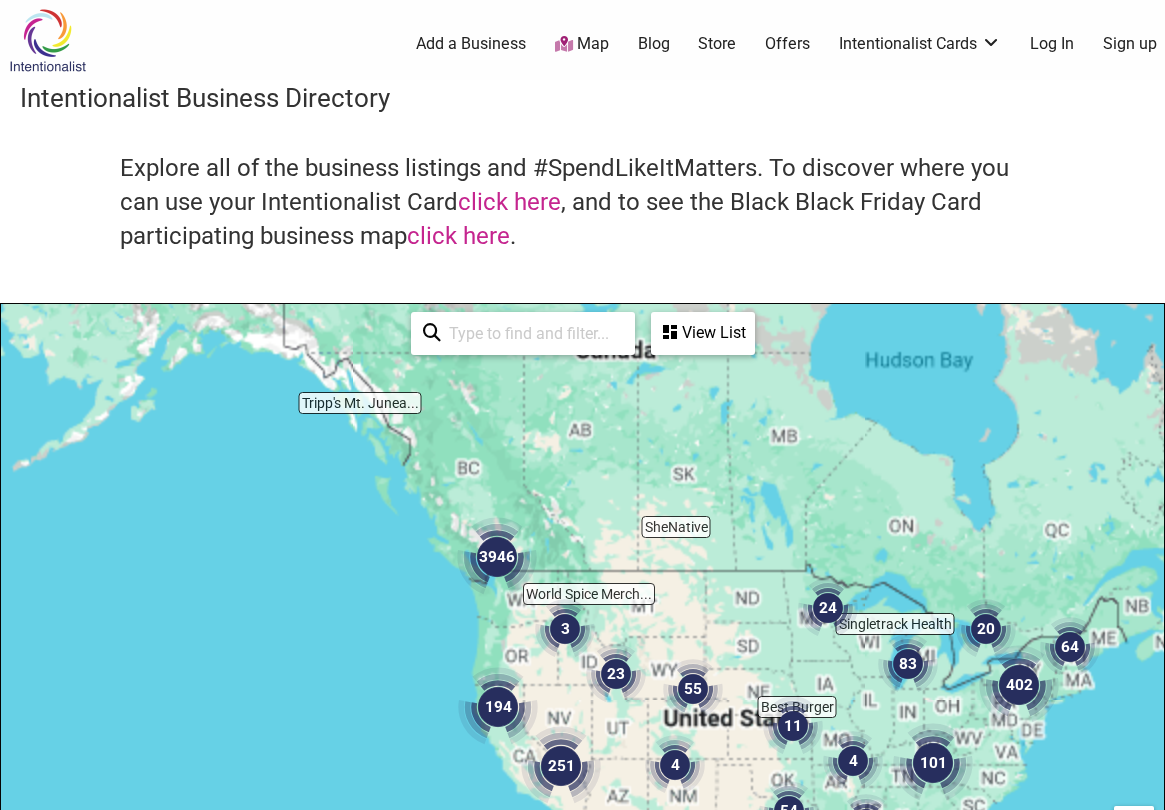 scroll, scrollTop: 500, scrollLeft: 0, axis: vertical 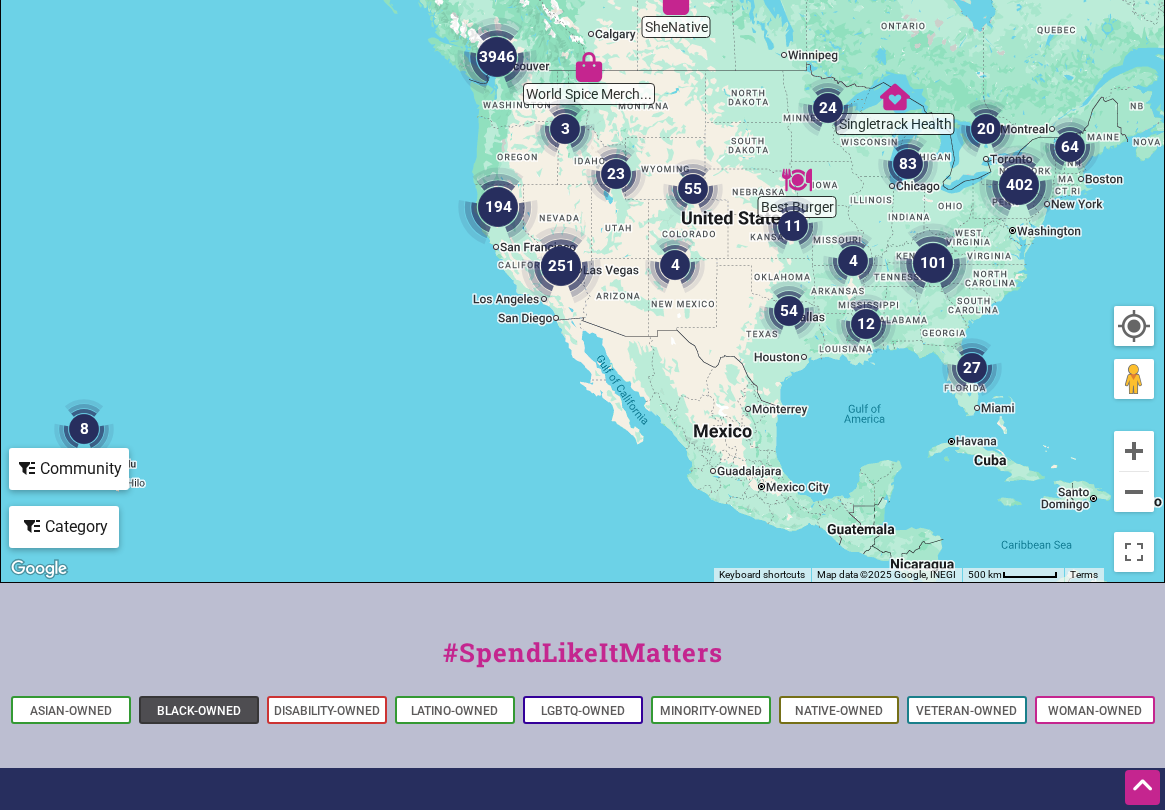 click on "Black-Owned" at bounding box center [199, 711] 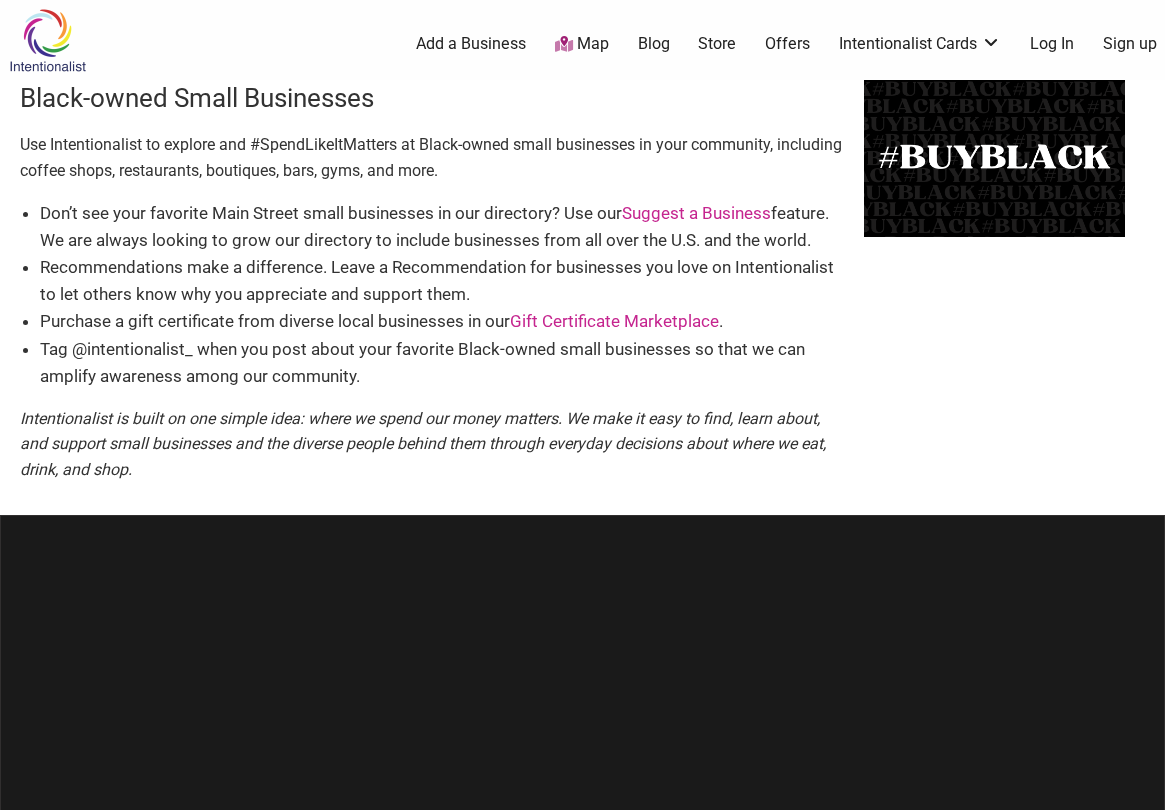 scroll, scrollTop: 0, scrollLeft: 0, axis: both 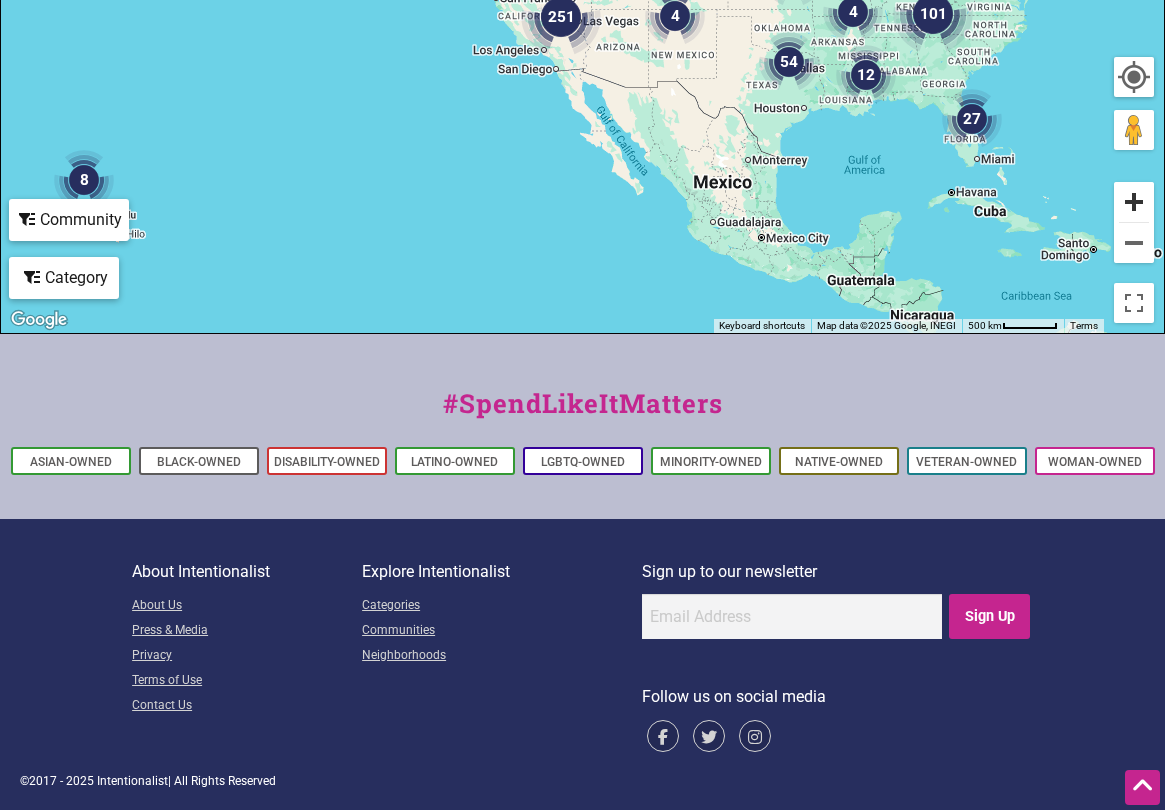 click at bounding box center (1134, 202) 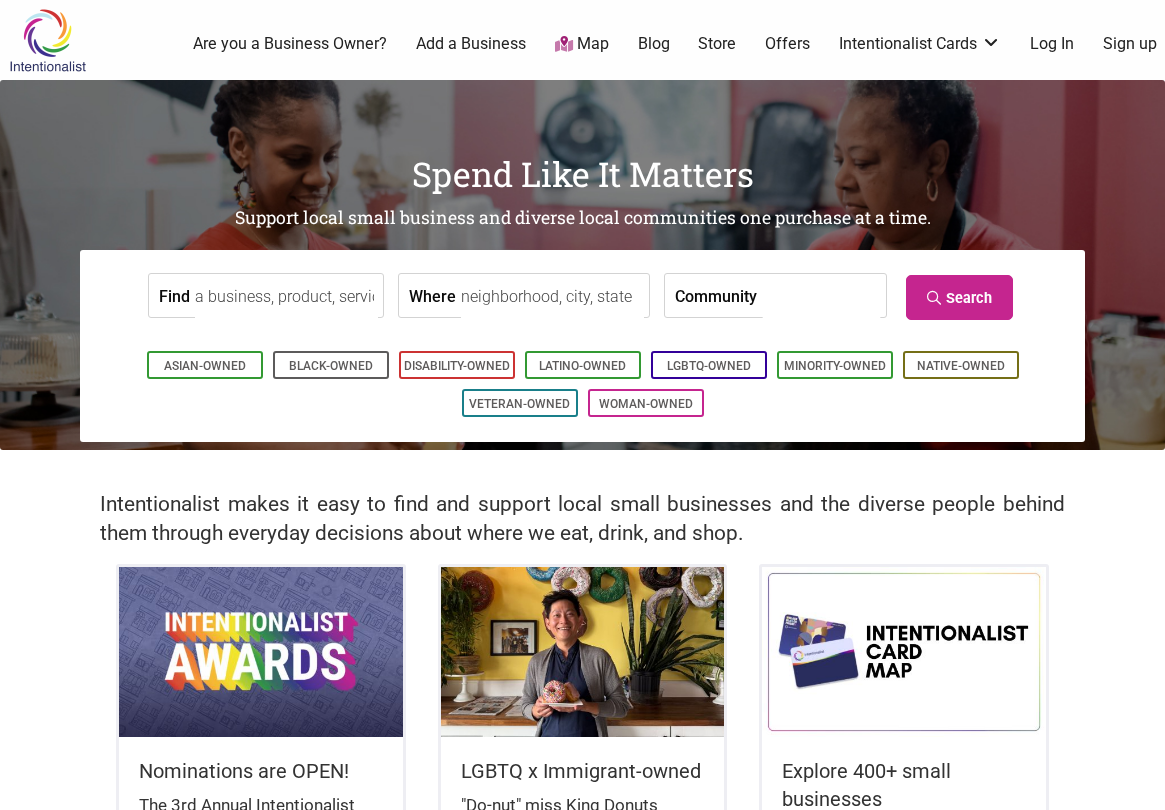 scroll, scrollTop: 0, scrollLeft: 0, axis: both 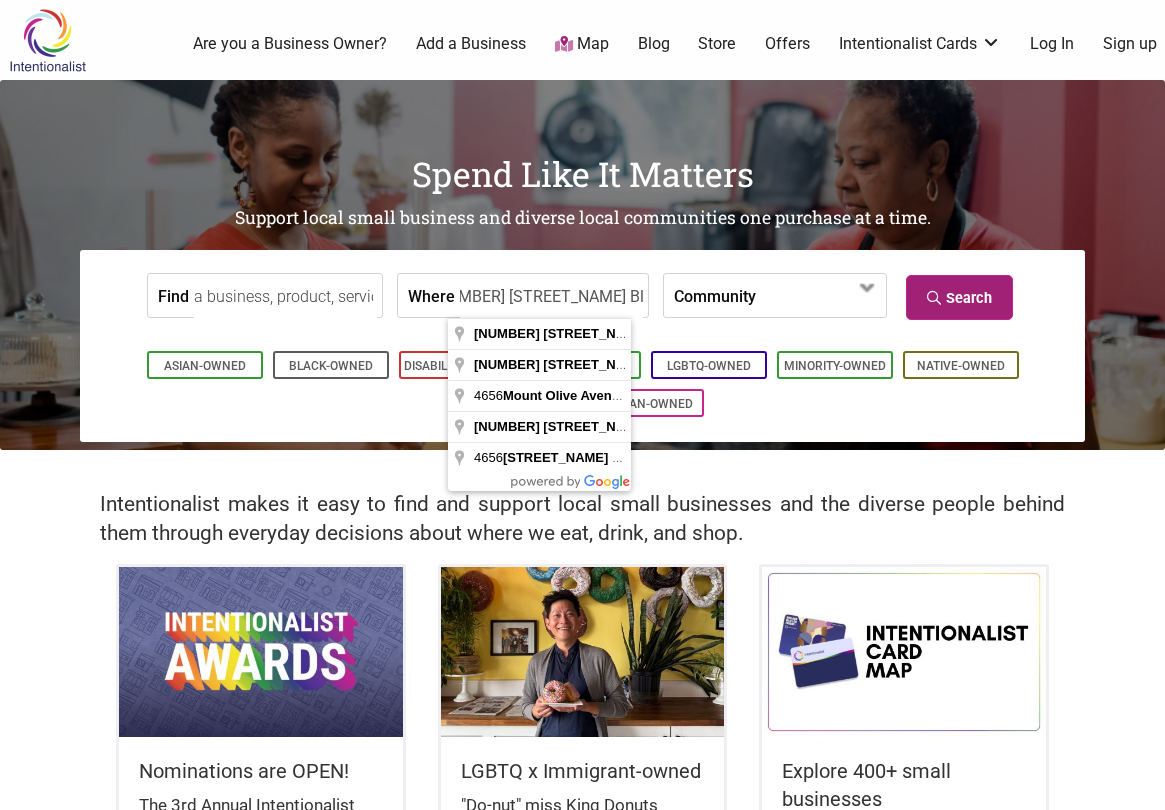 type on "[NUMBER] [STREET_NAME] Blvd, [CITY], [STATE]" 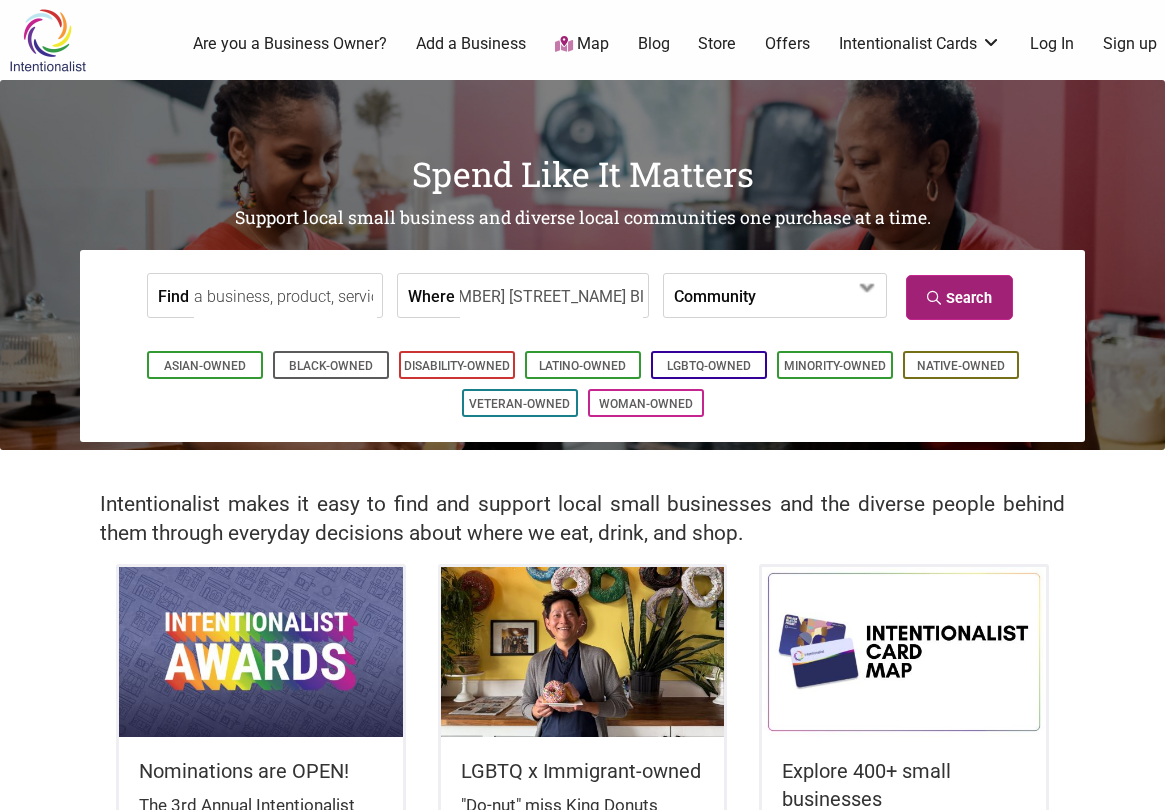 scroll, scrollTop: 0, scrollLeft: 0, axis: both 